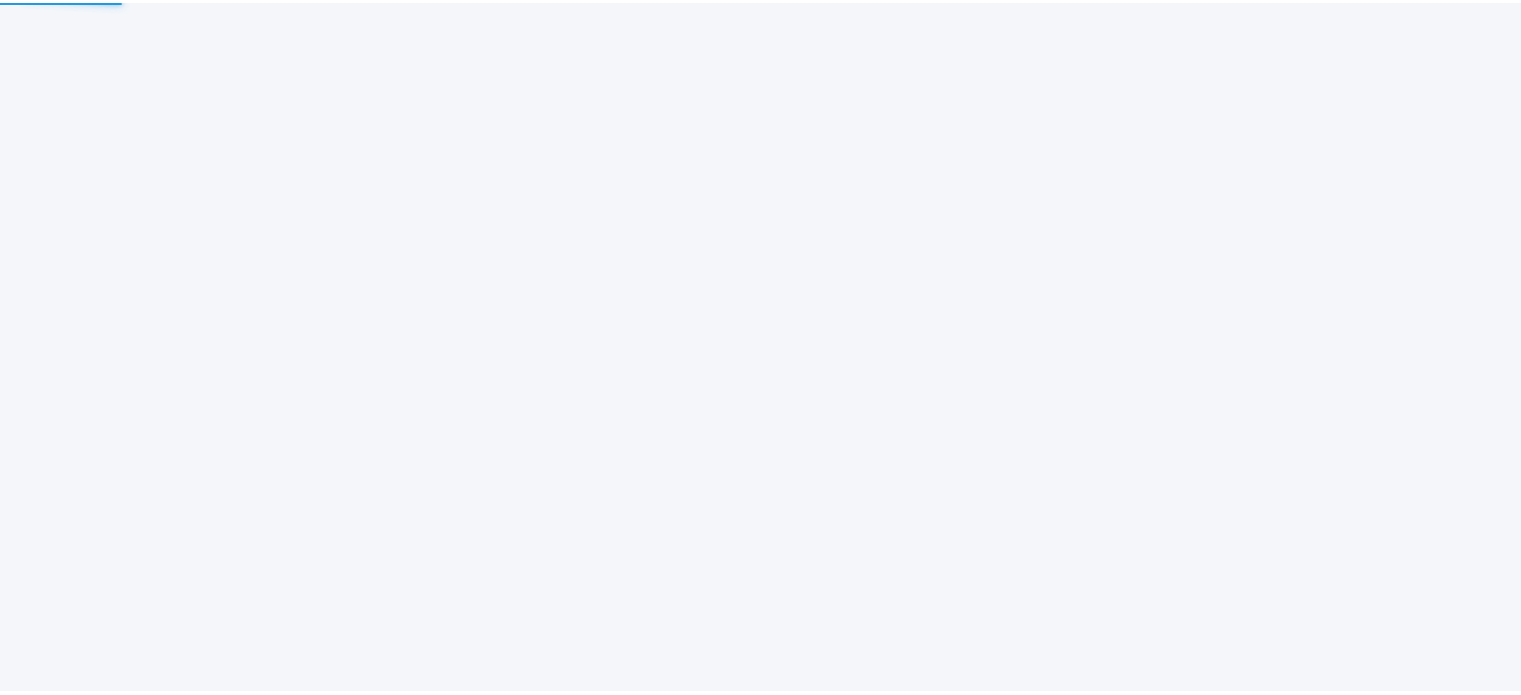 scroll, scrollTop: 0, scrollLeft: 0, axis: both 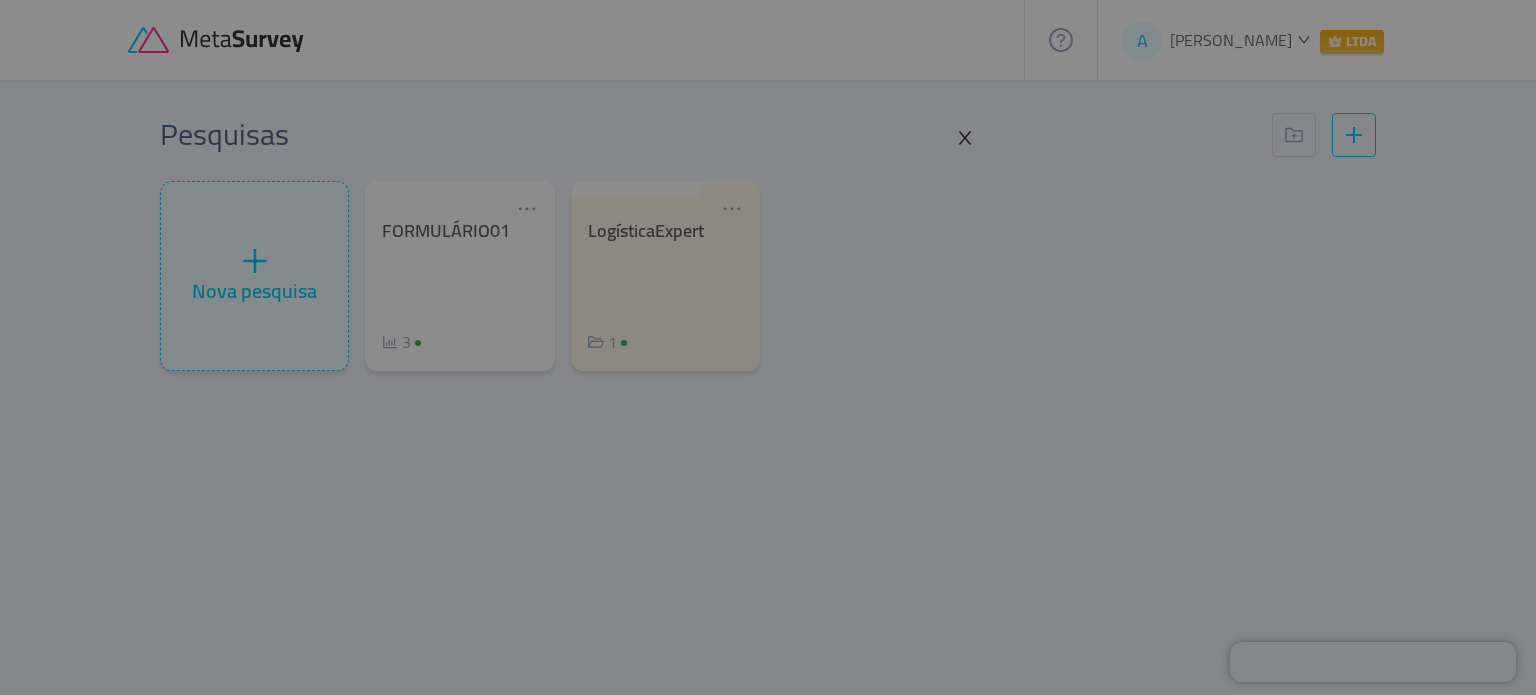 click 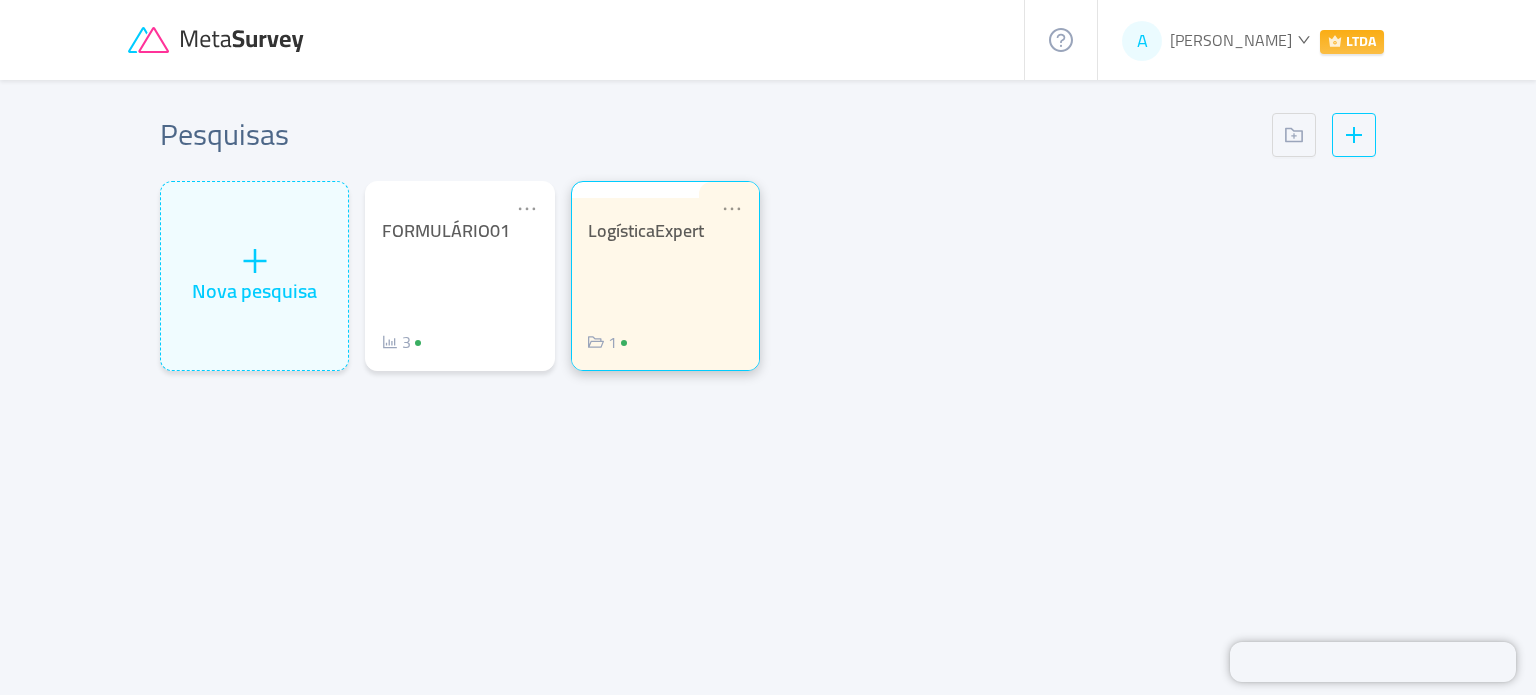 click on "LogísticaExpert" at bounding box center (646, 230) 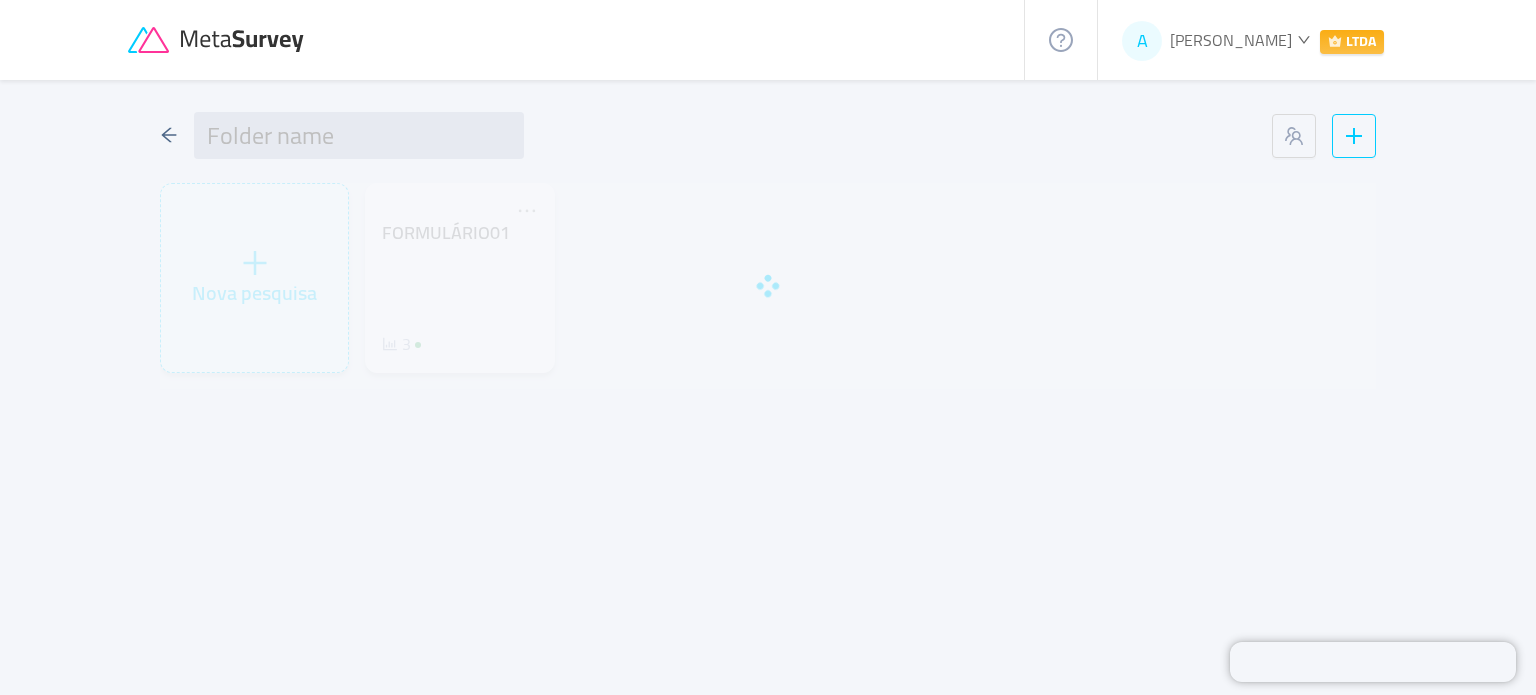 type on "LogisticaExpert" 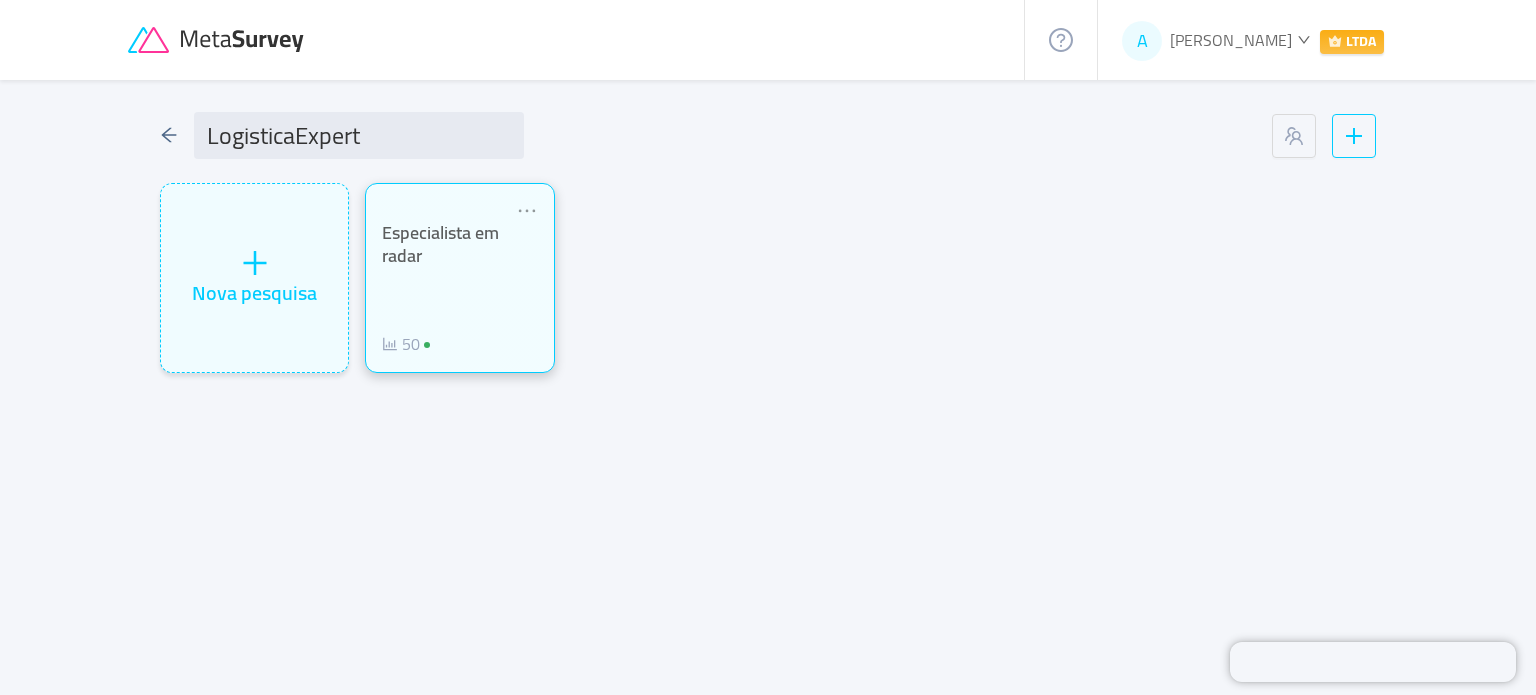 click on "Especialista em radar  50" at bounding box center (459, 289) 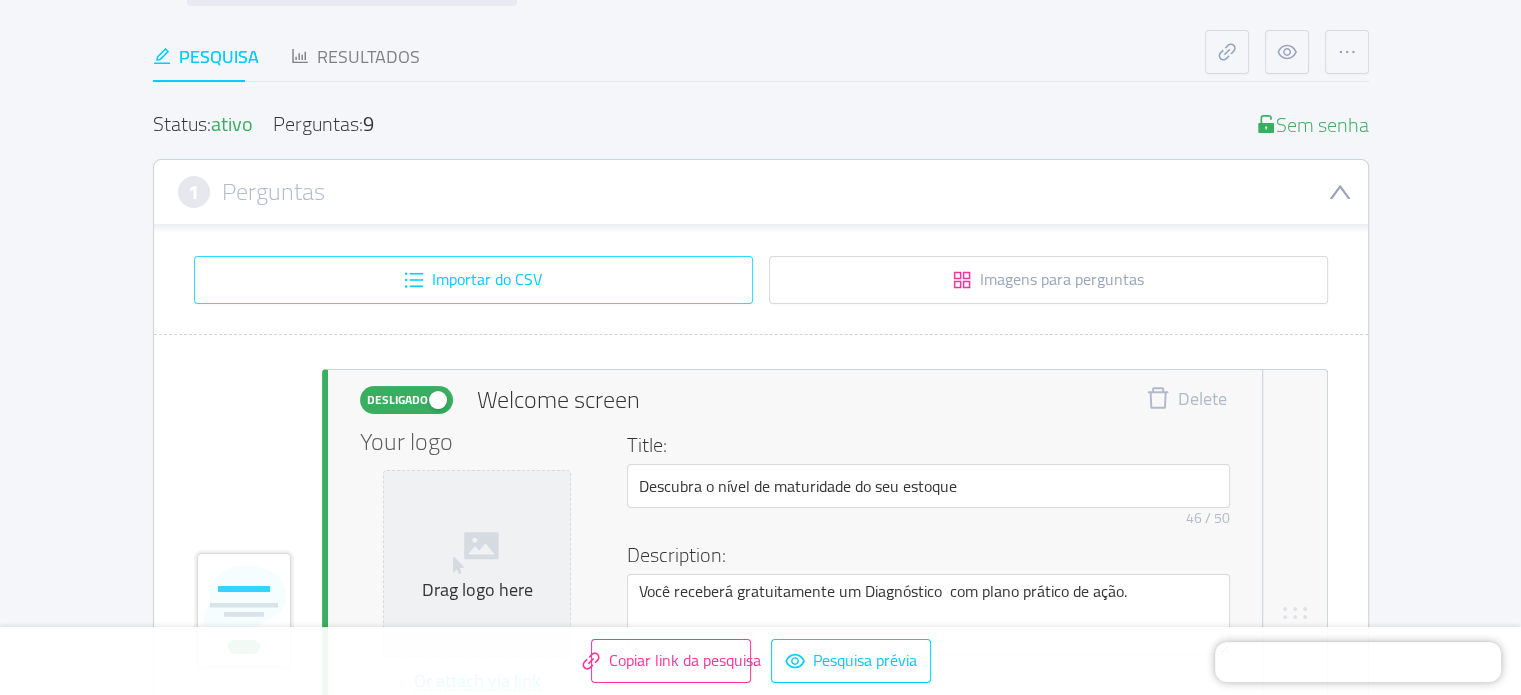 type 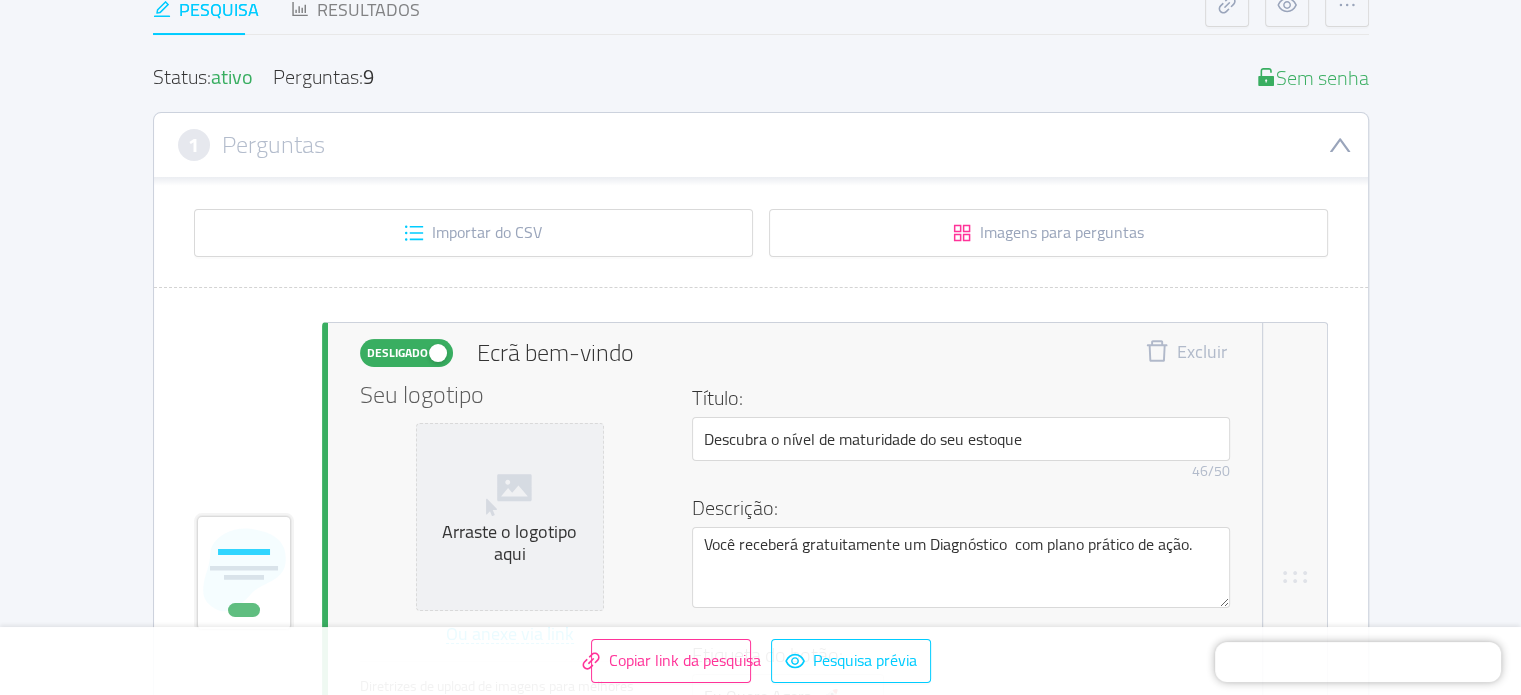scroll, scrollTop: 0, scrollLeft: 0, axis: both 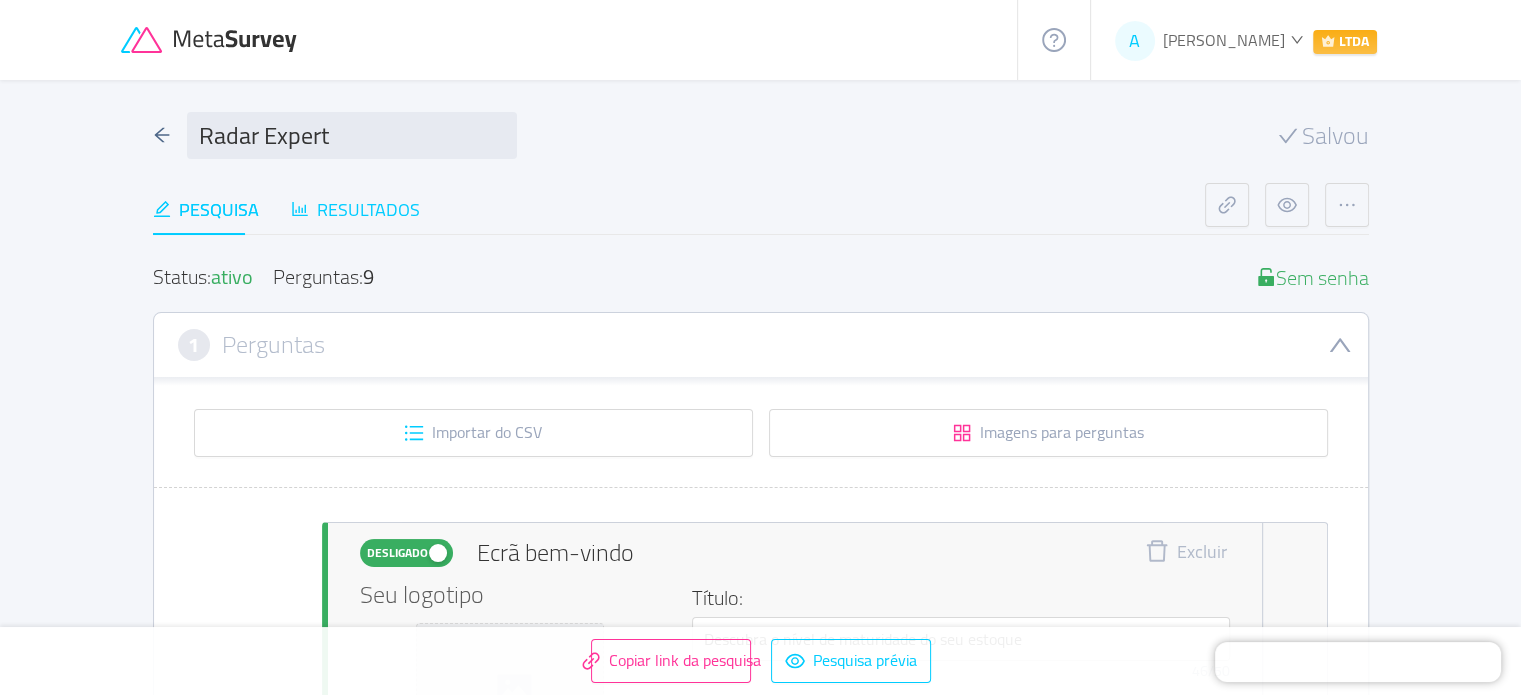 click on "Resultados" at bounding box center [368, 209] 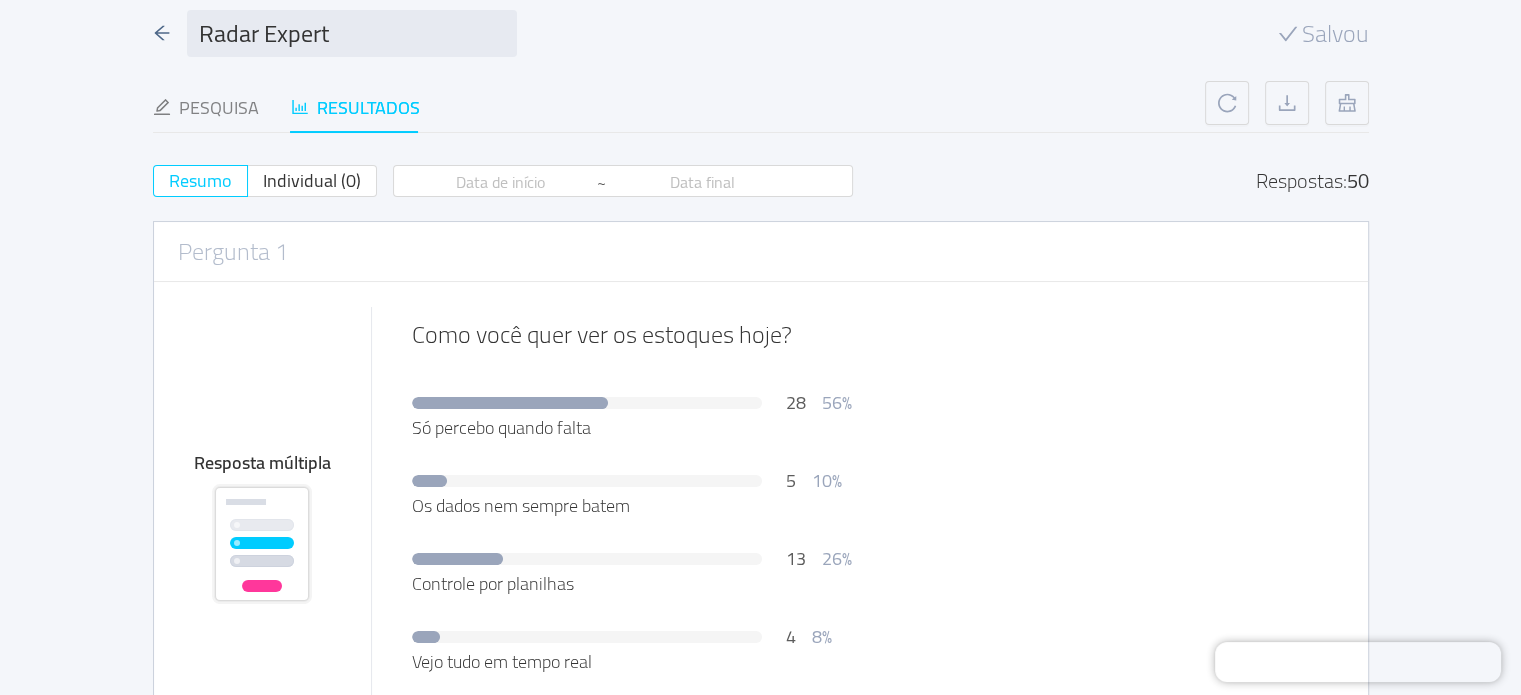 scroll, scrollTop: 0, scrollLeft: 0, axis: both 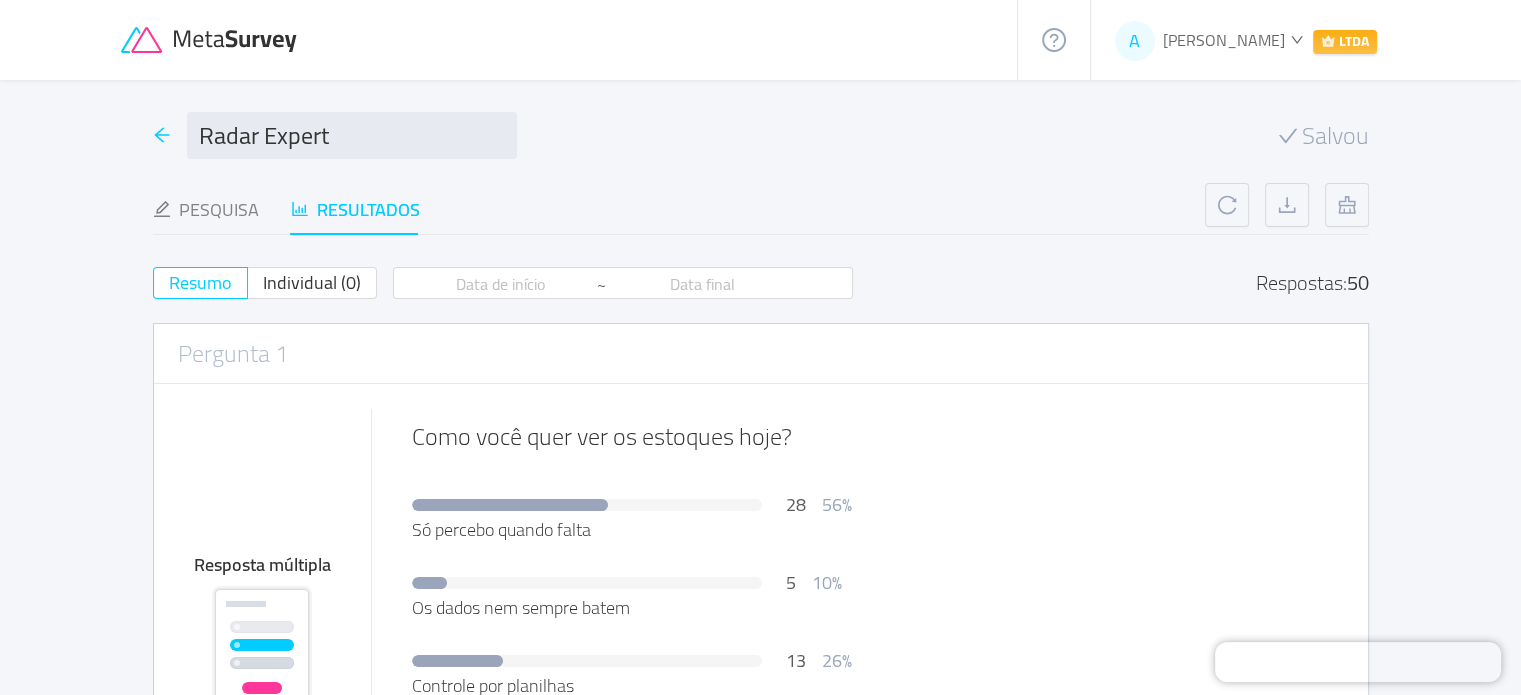 click 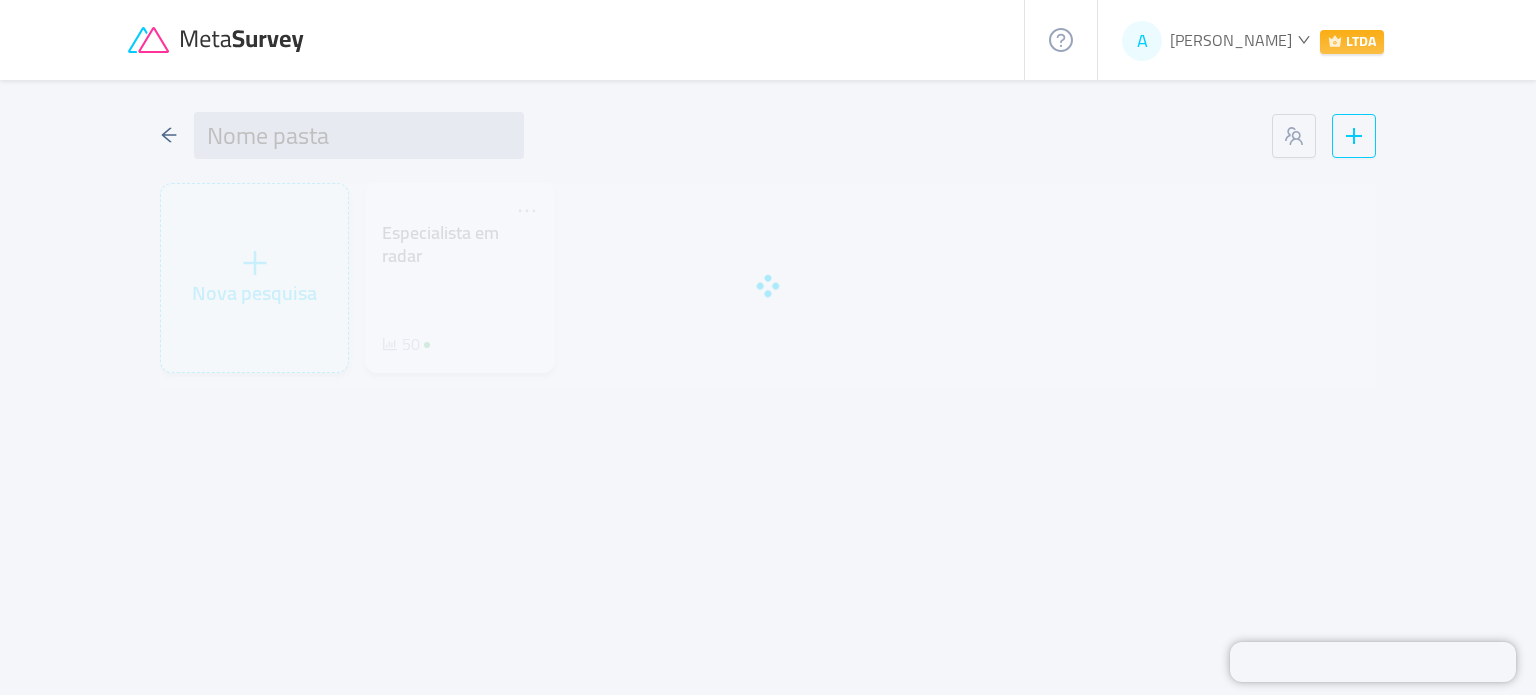 type on "LogisticaExpert" 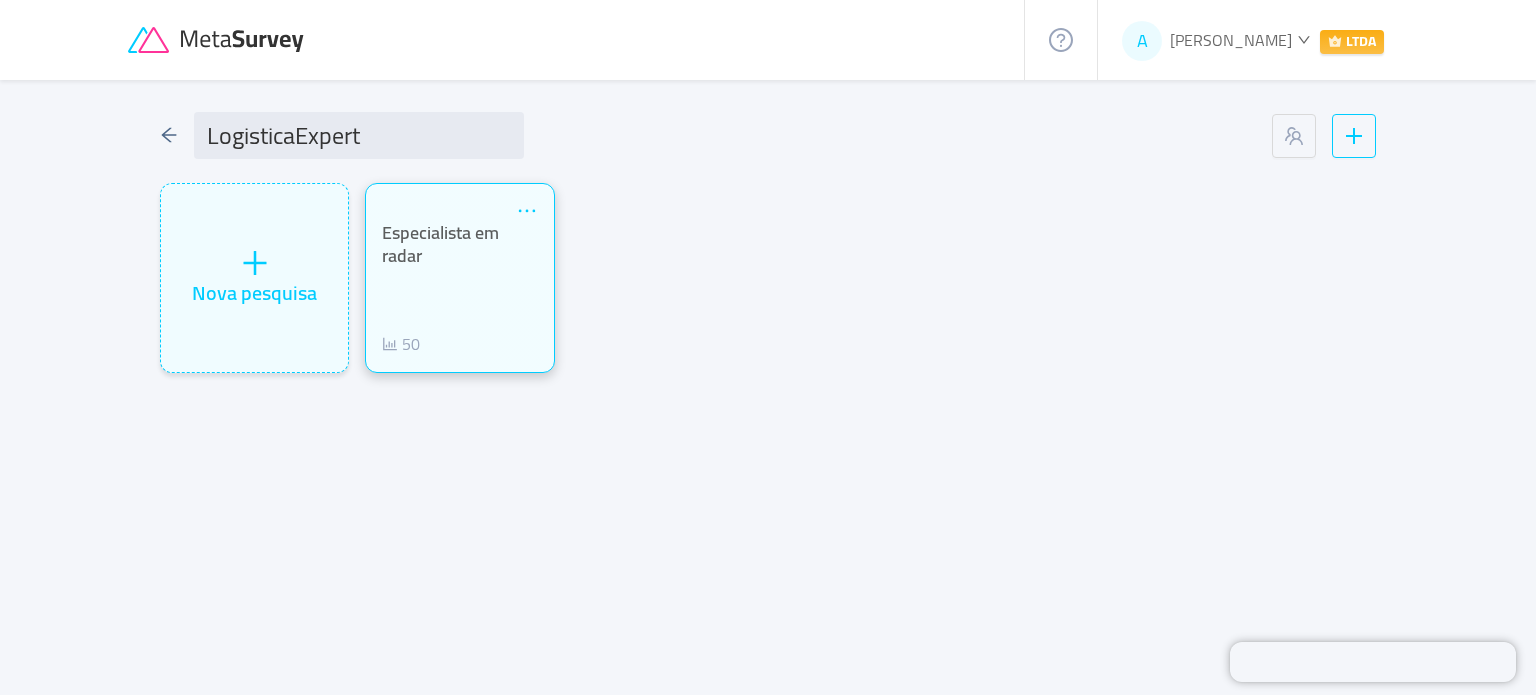 click 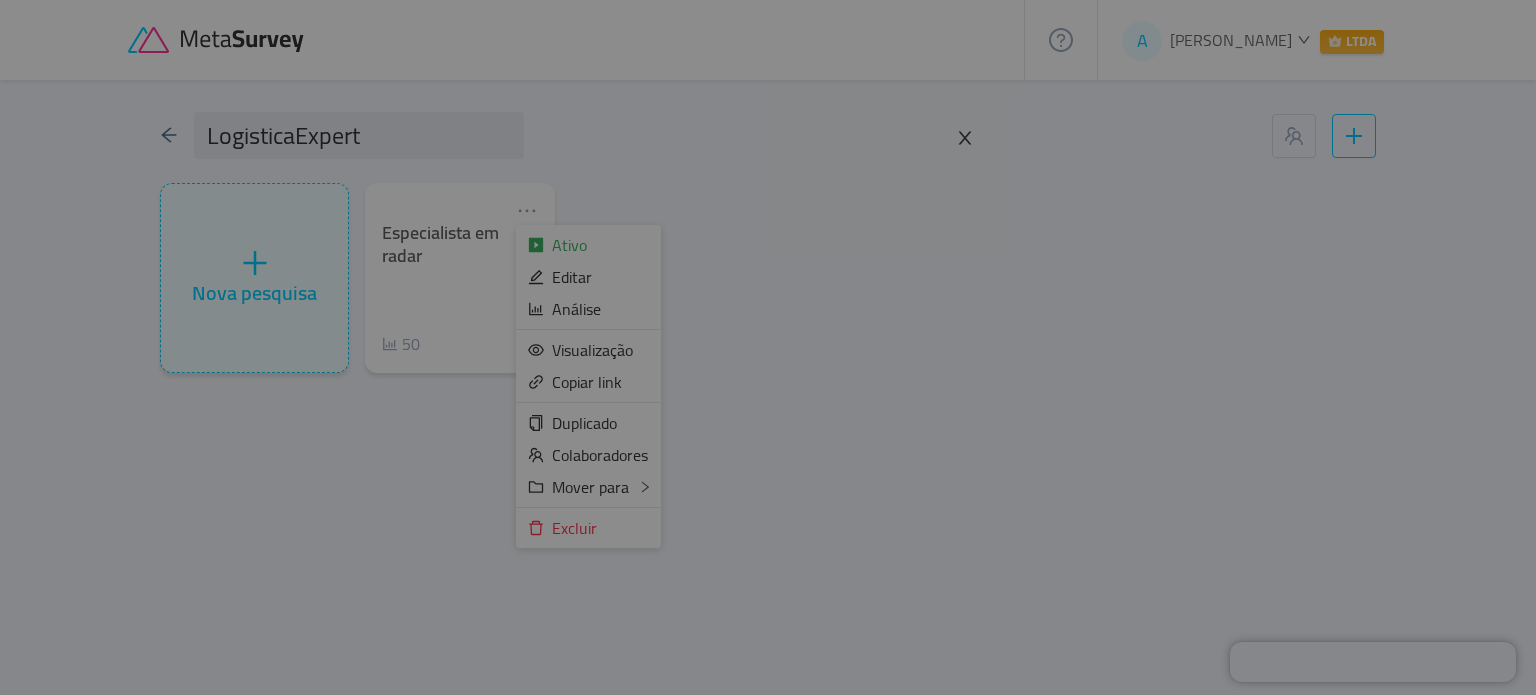 click 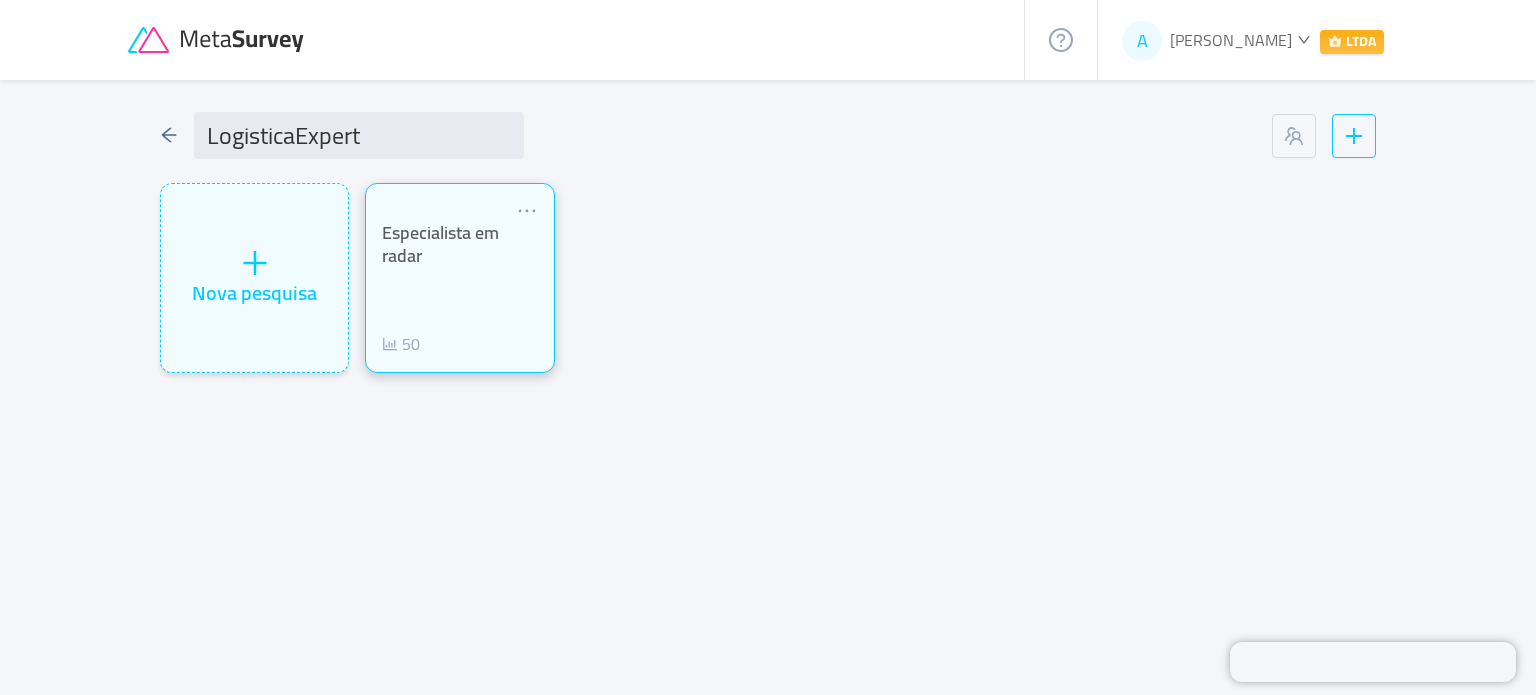 click on "Especialista em radar  50" at bounding box center (459, 278) 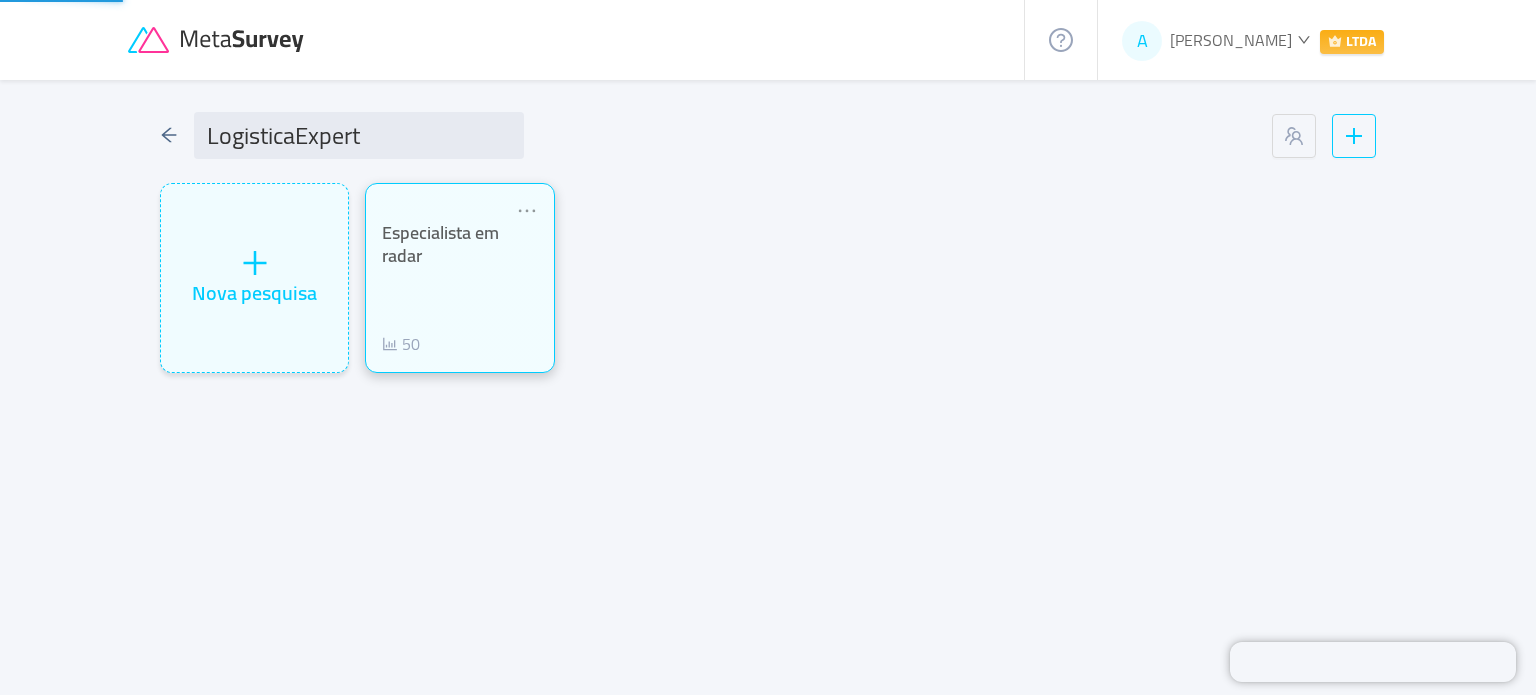 click on "Especialista em radar" at bounding box center (440, 244) 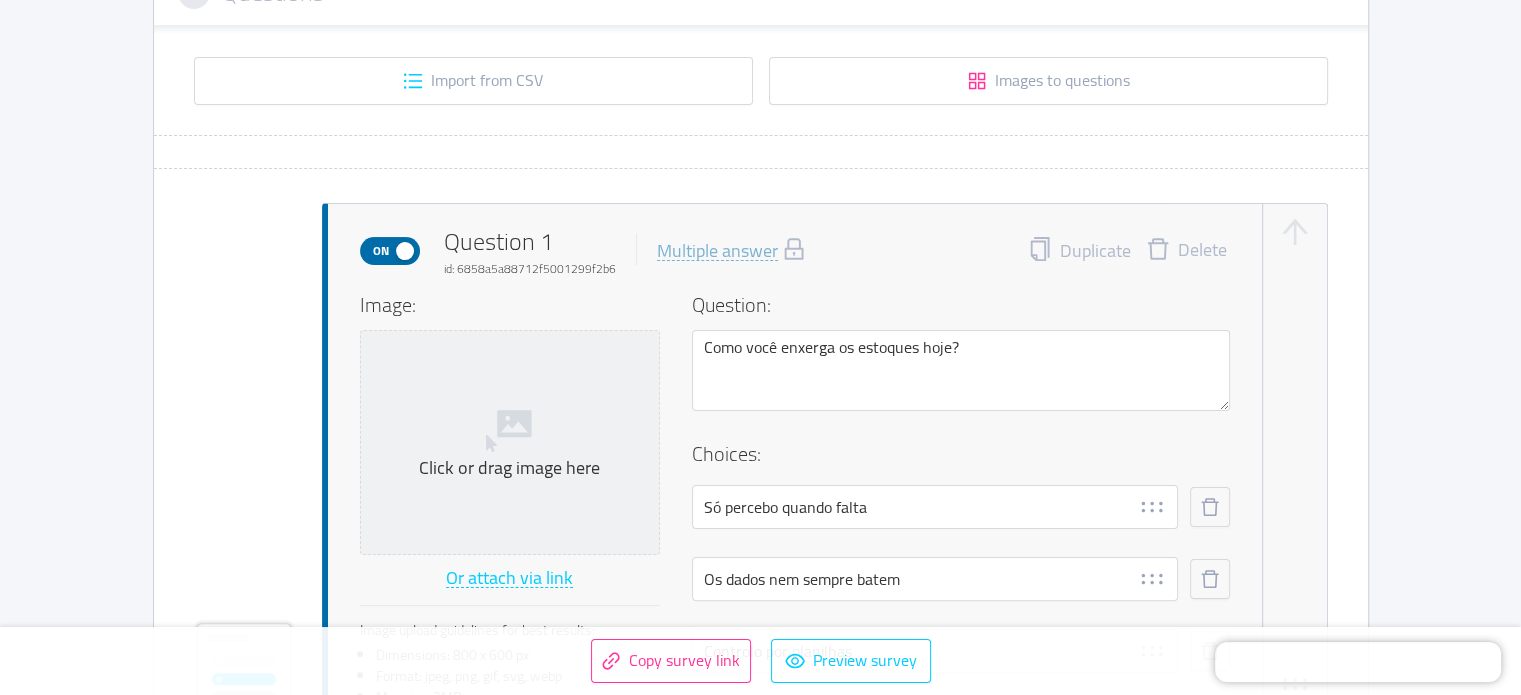 scroll, scrollTop: 608, scrollLeft: 0, axis: vertical 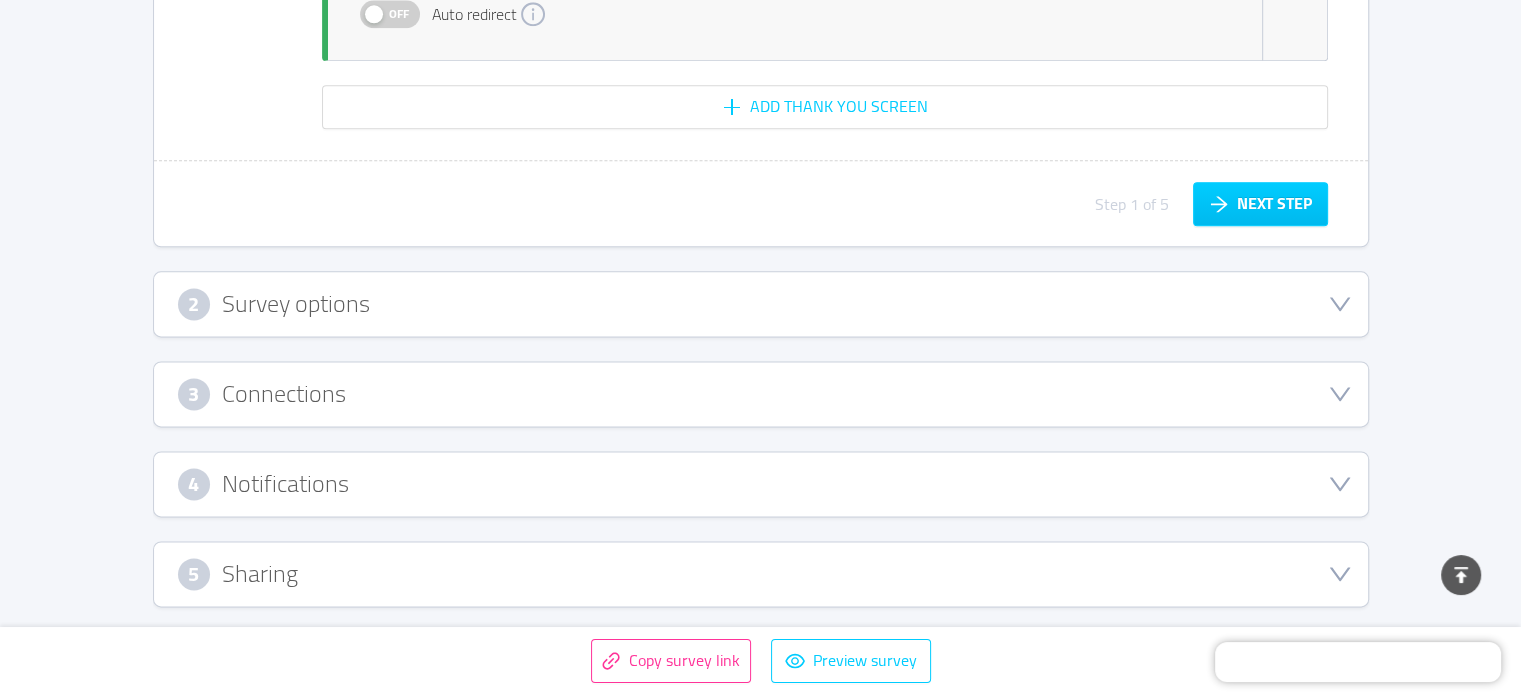 click on "2  Survey options" at bounding box center [761, 304] 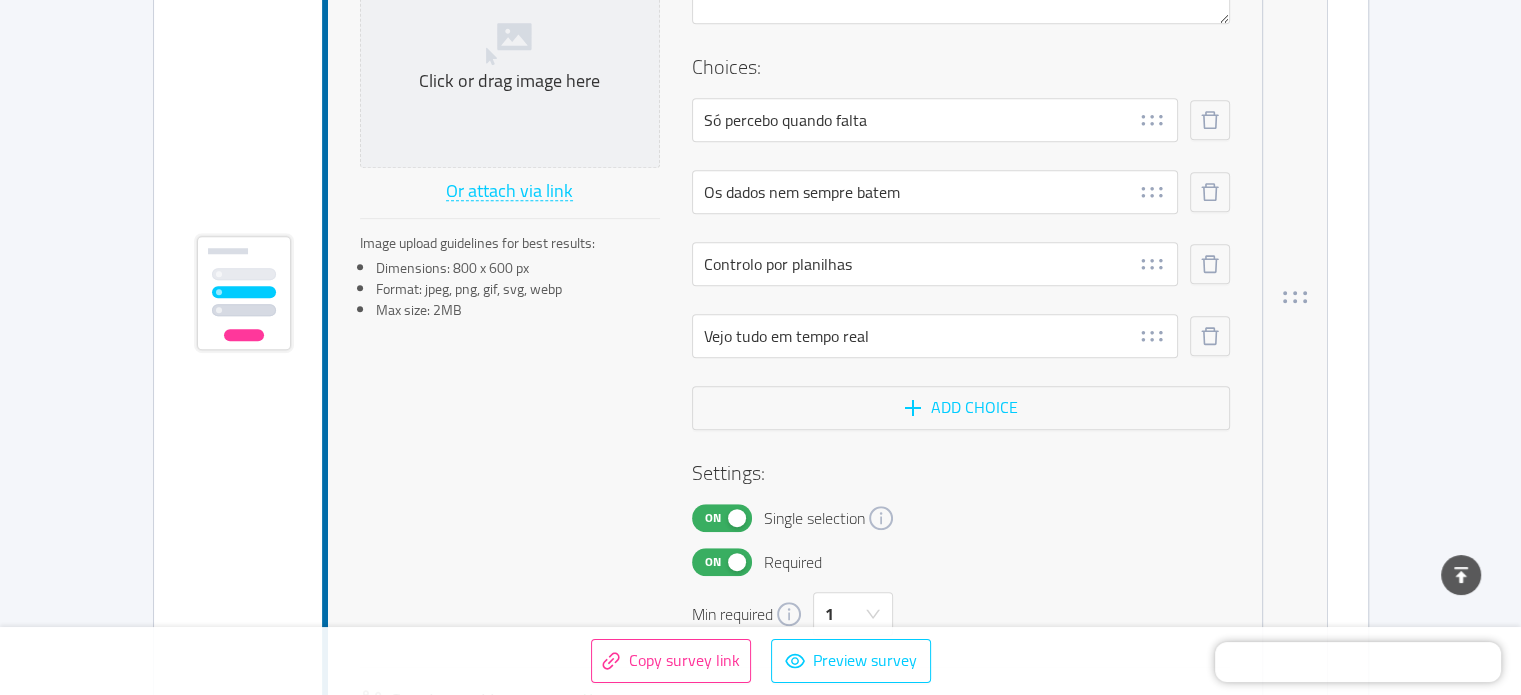 type 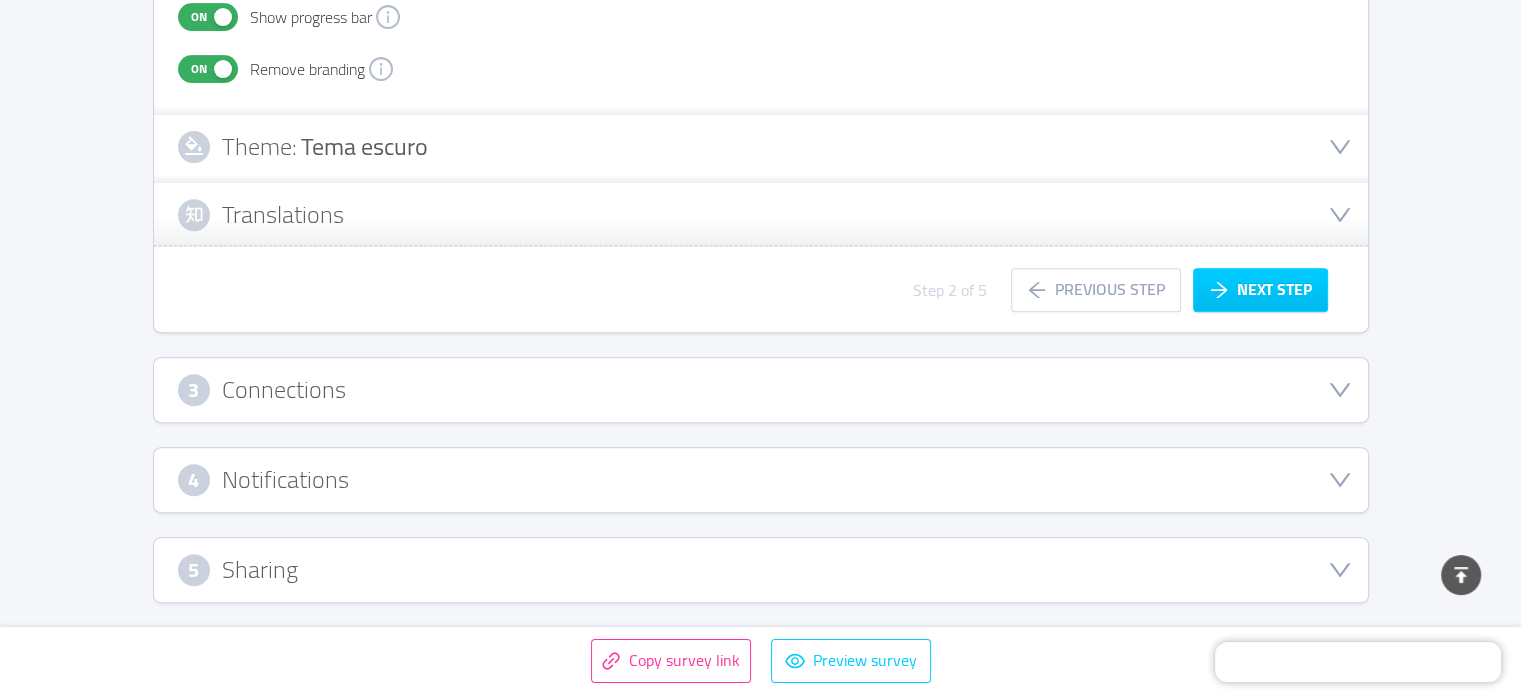click on "3  Connections" at bounding box center [761, 390] 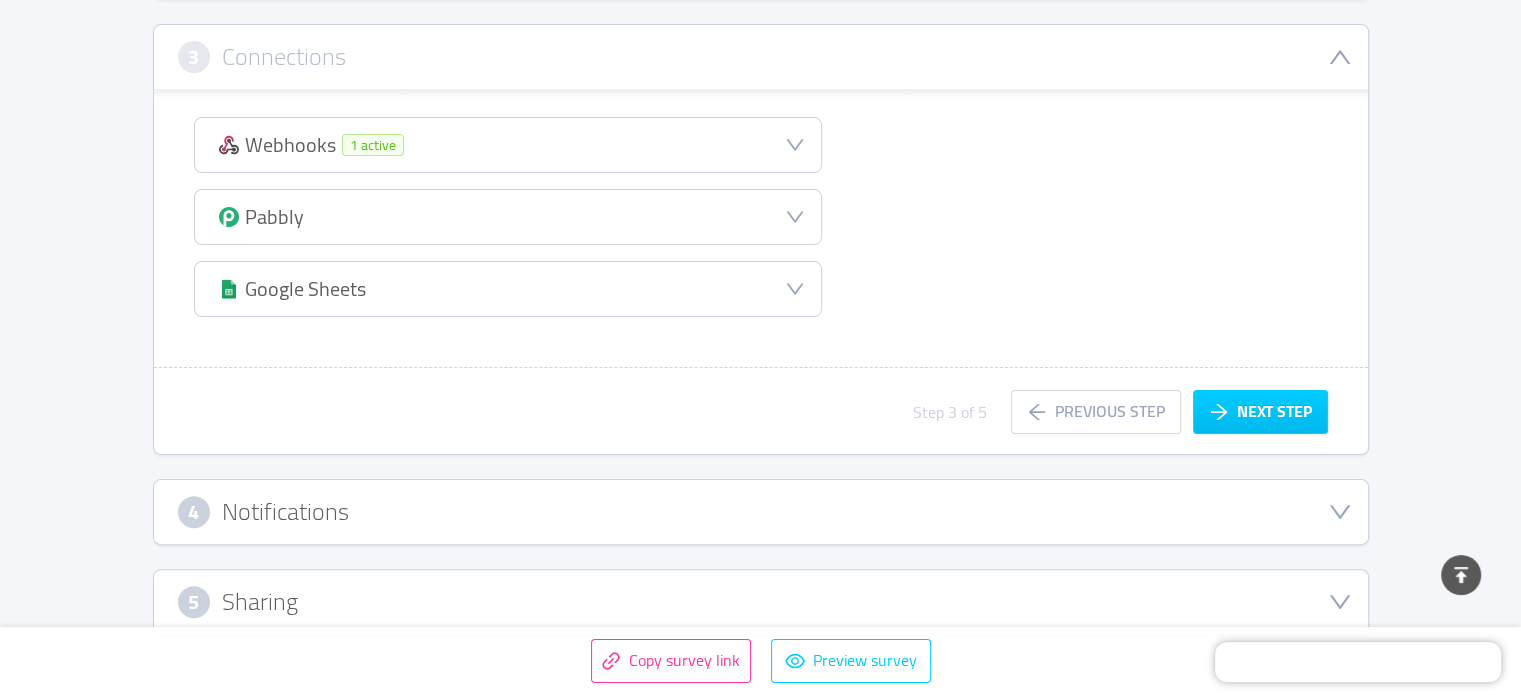 click on "4  Notifications" at bounding box center [761, 512] 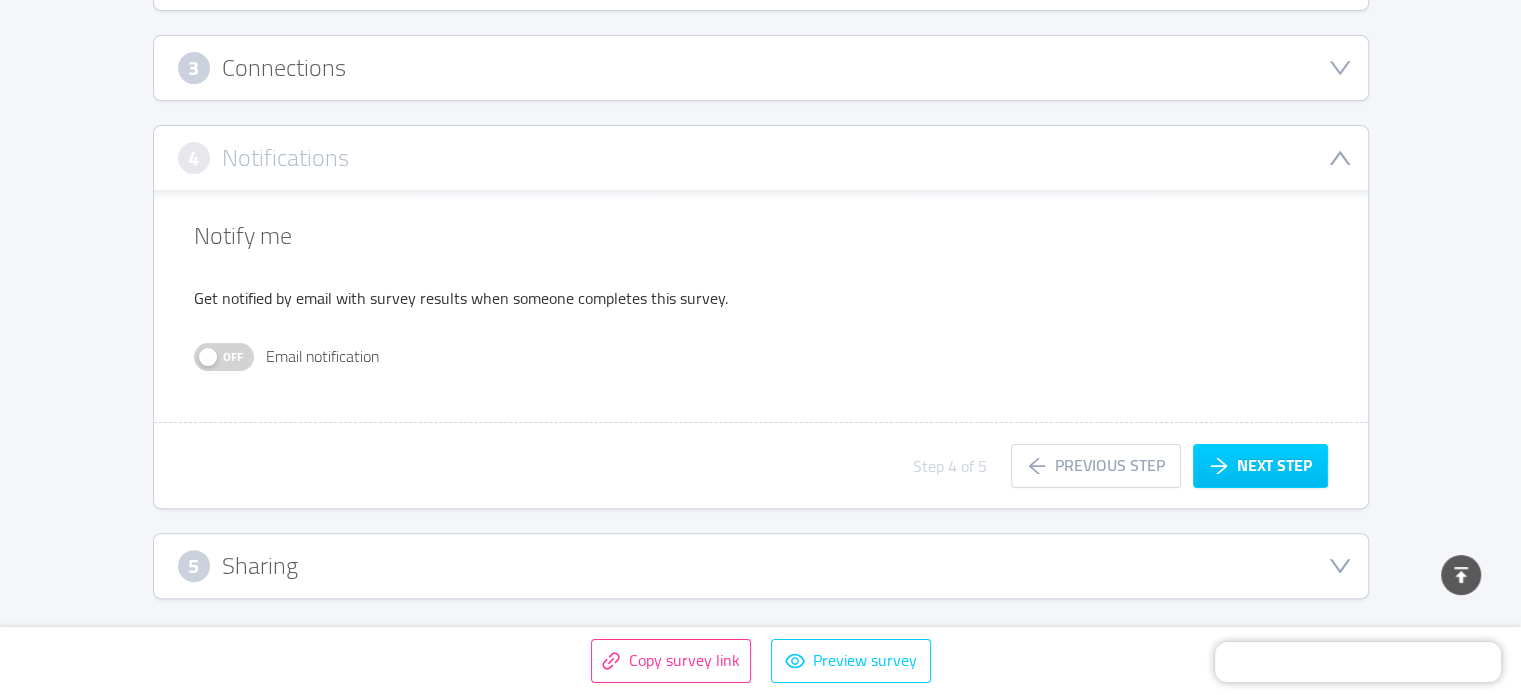 scroll, scrollTop: 452, scrollLeft: 0, axis: vertical 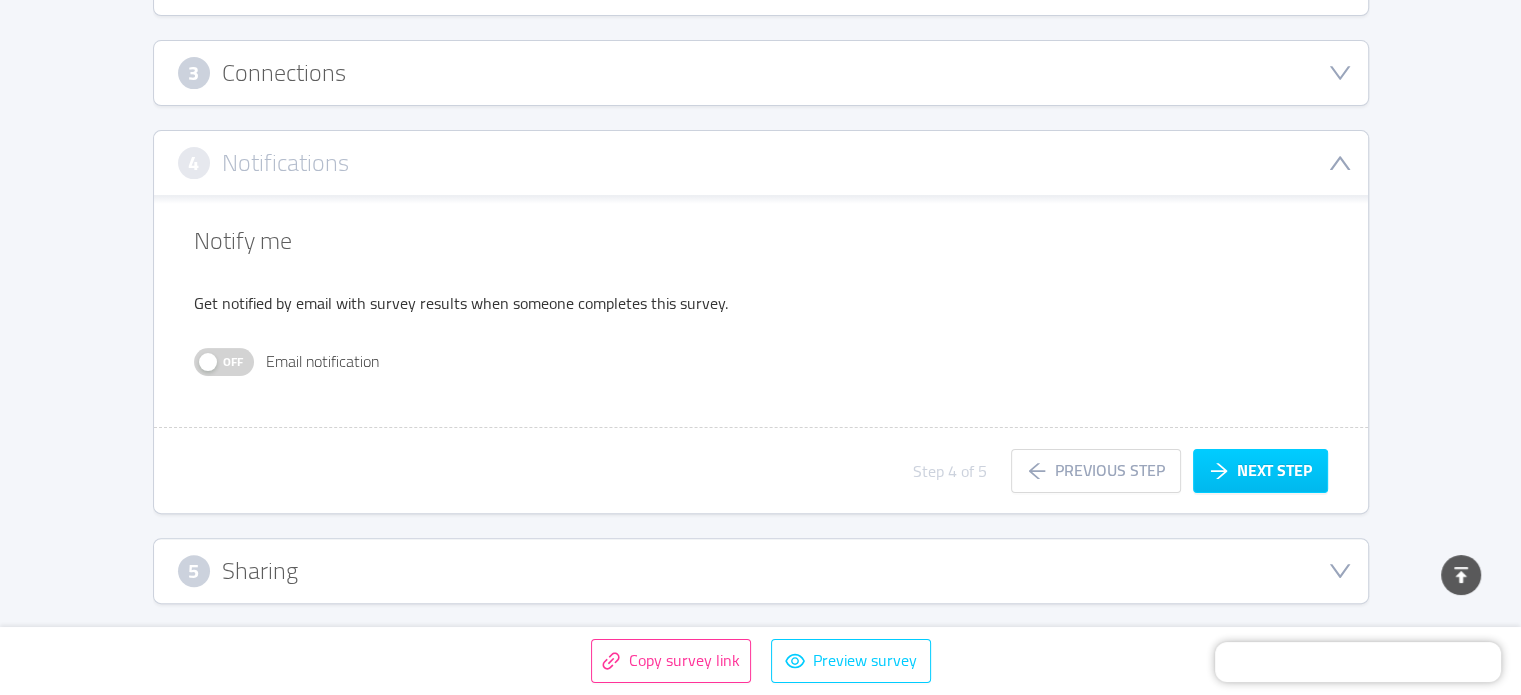 click on "5  Sharing" at bounding box center (761, 571) 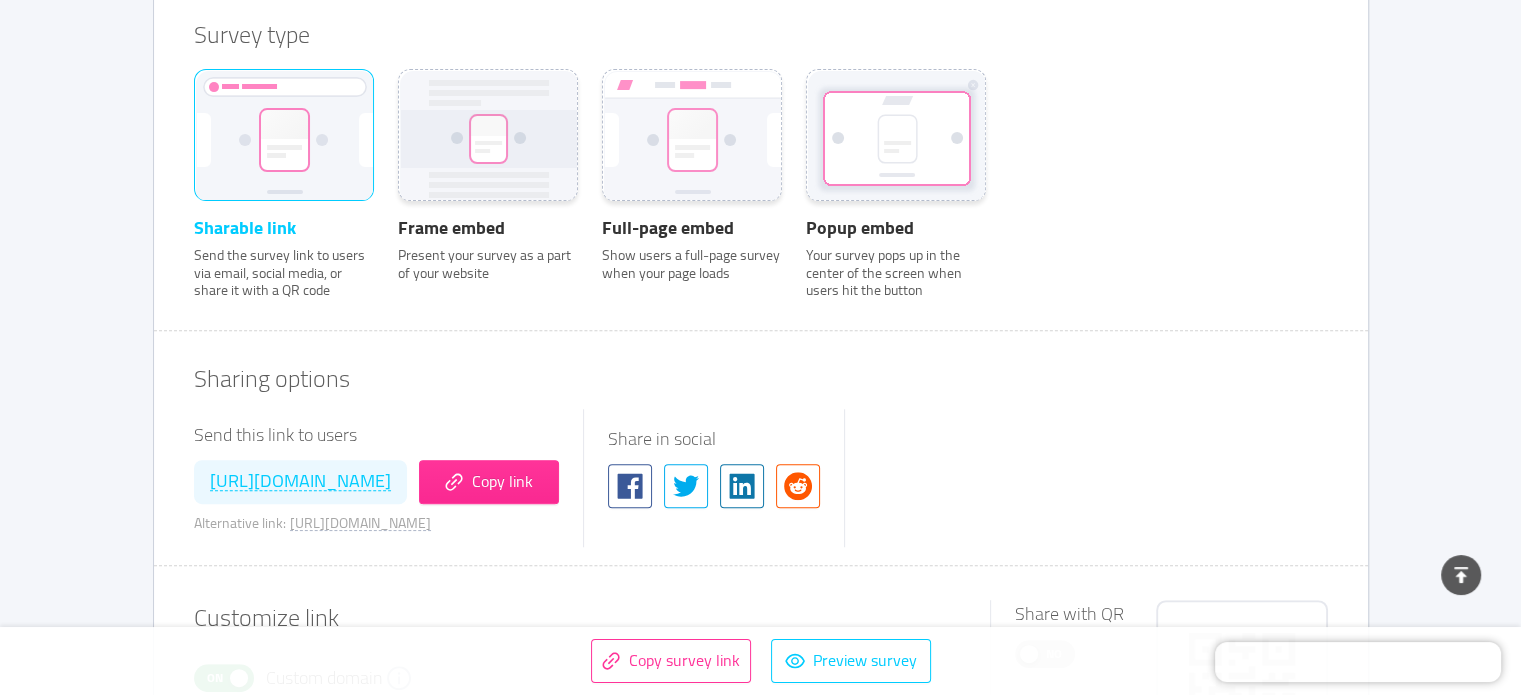 scroll, scrollTop: 833, scrollLeft: 0, axis: vertical 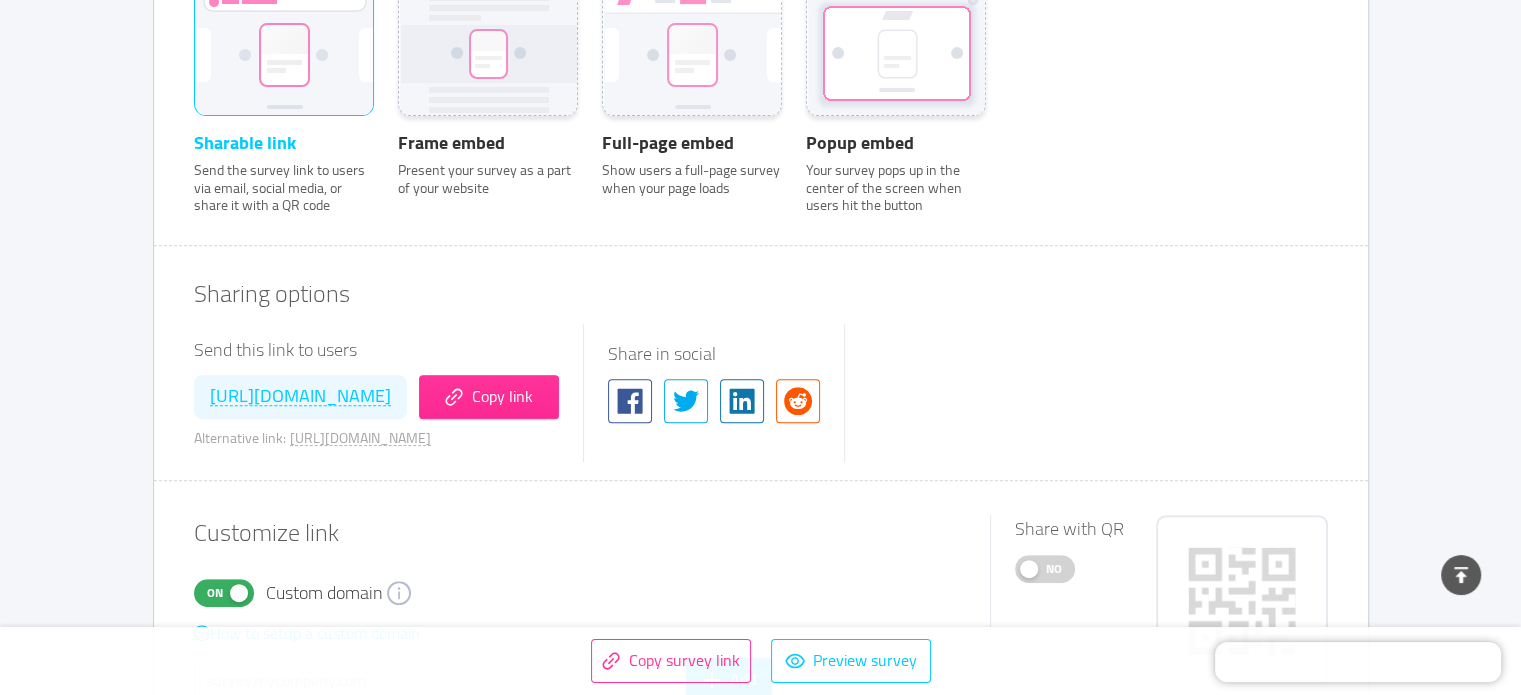 click on "[URL][DOMAIN_NAME]" at bounding box center (300, 396) 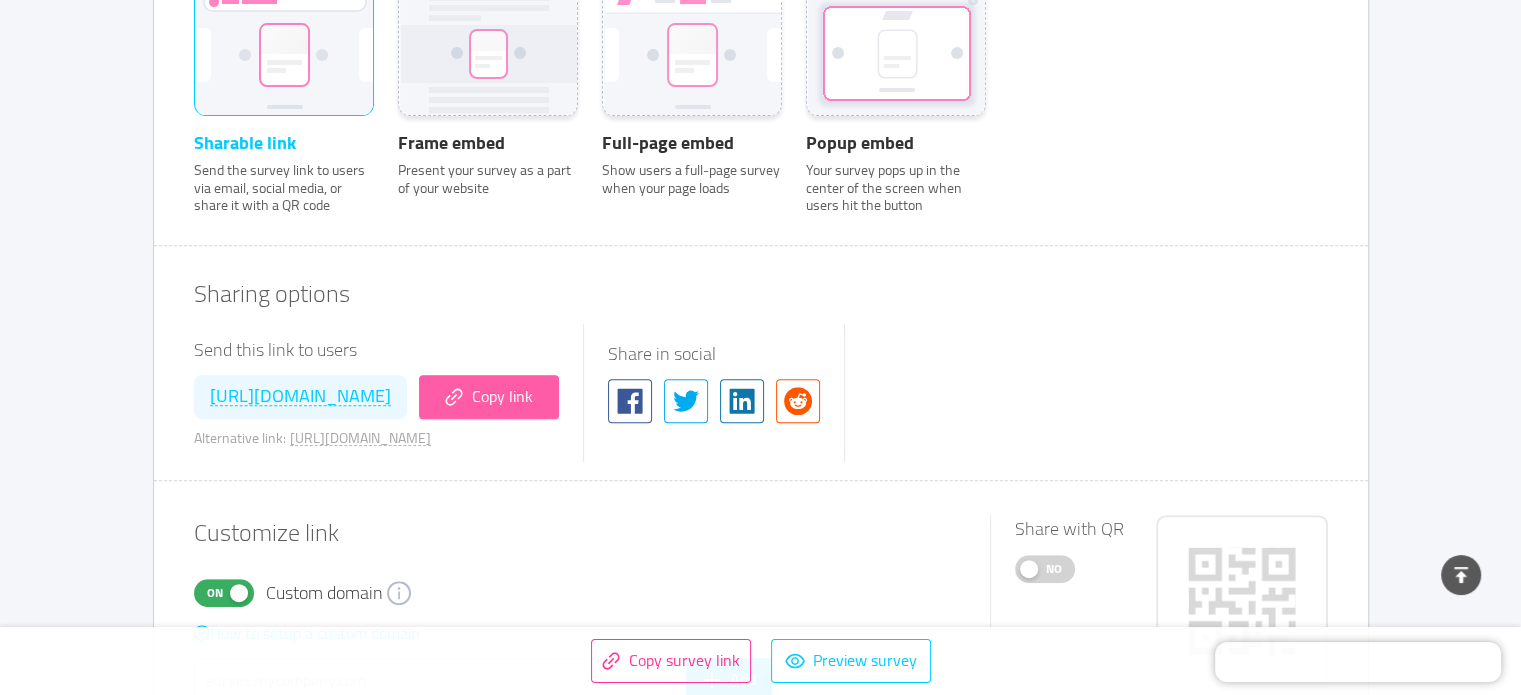 click on "Copy link" at bounding box center [489, 397] 